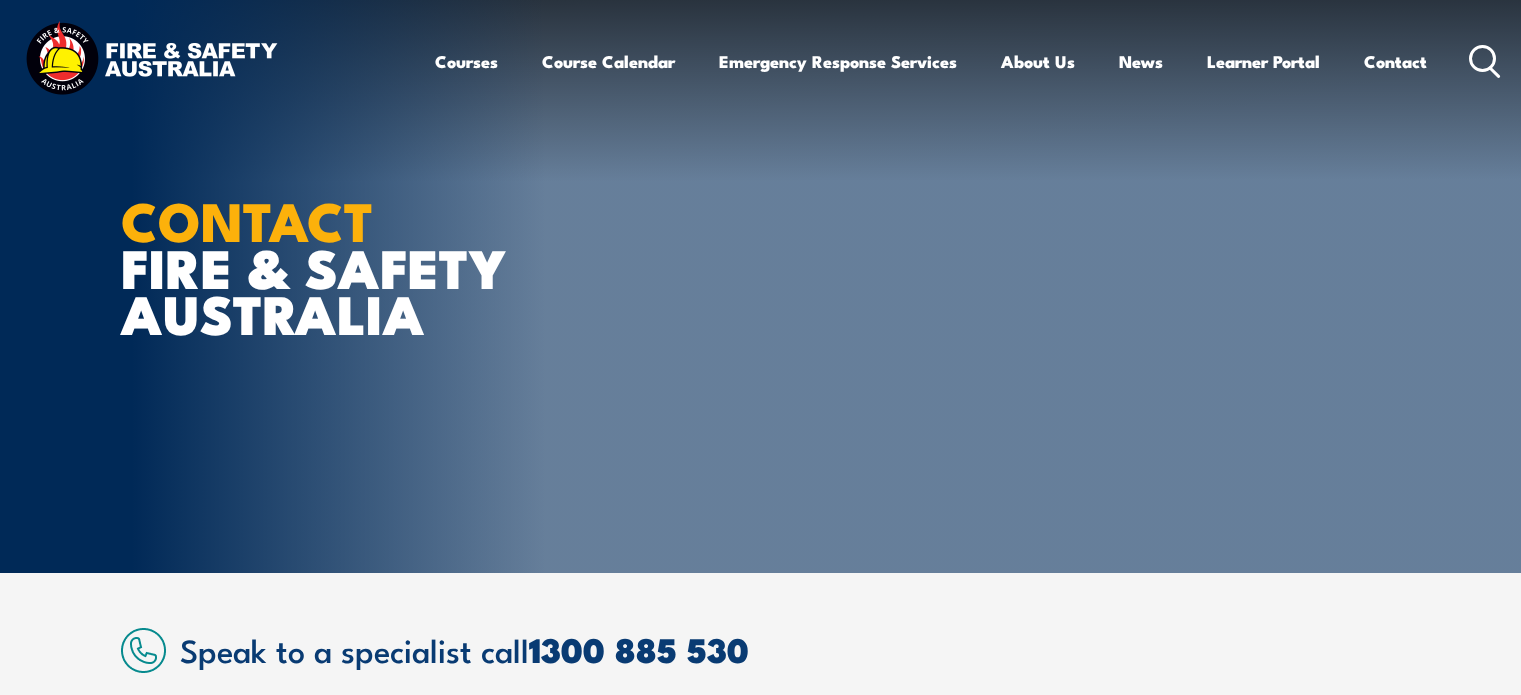 scroll, scrollTop: 0, scrollLeft: 0, axis: both 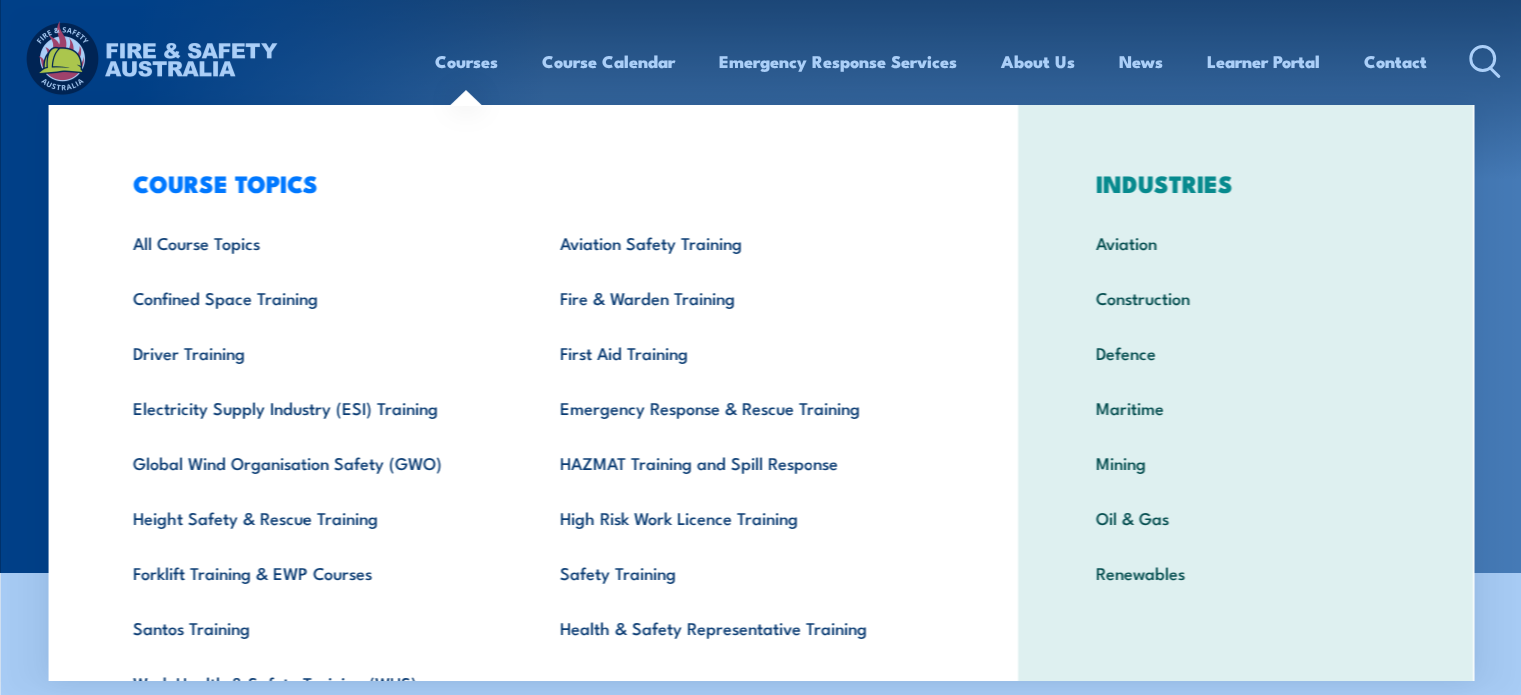 click on "Courses" at bounding box center [466, 61] 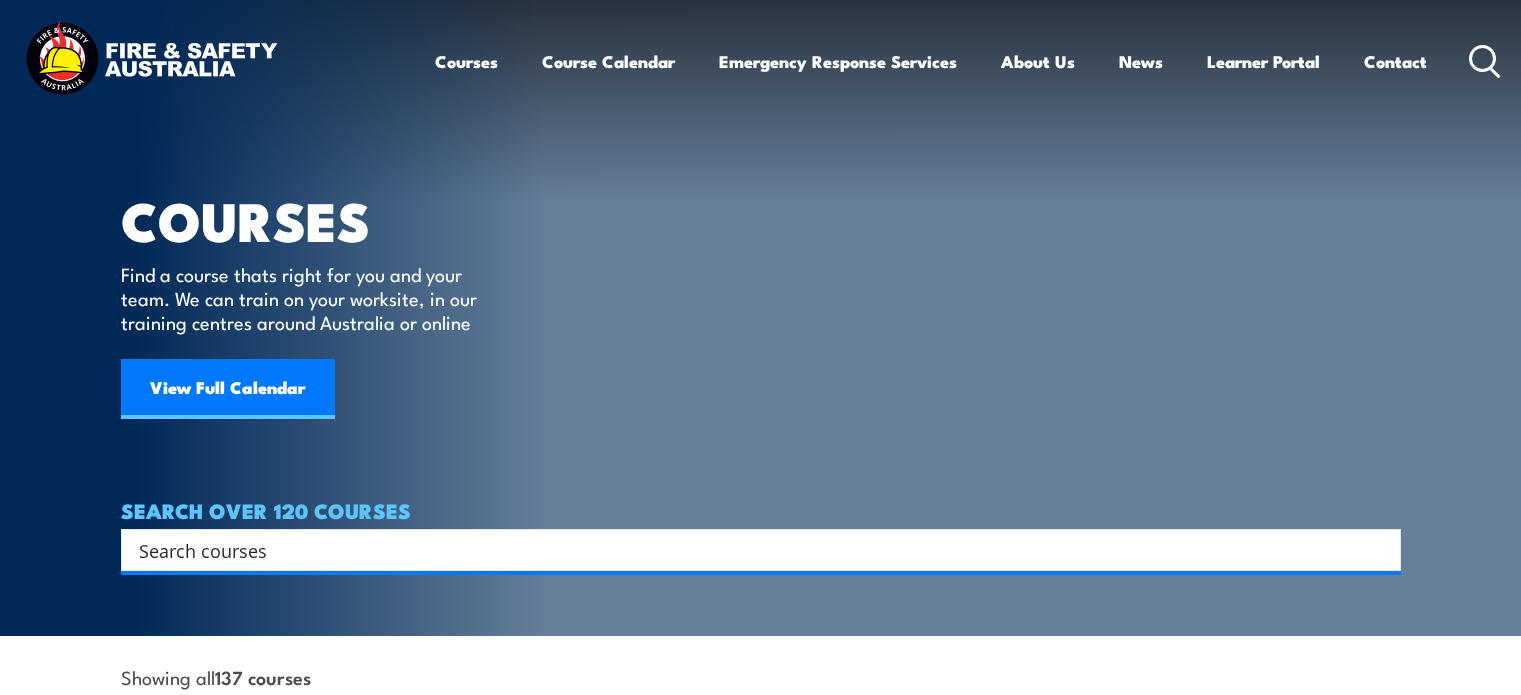 scroll, scrollTop: 0, scrollLeft: 0, axis: both 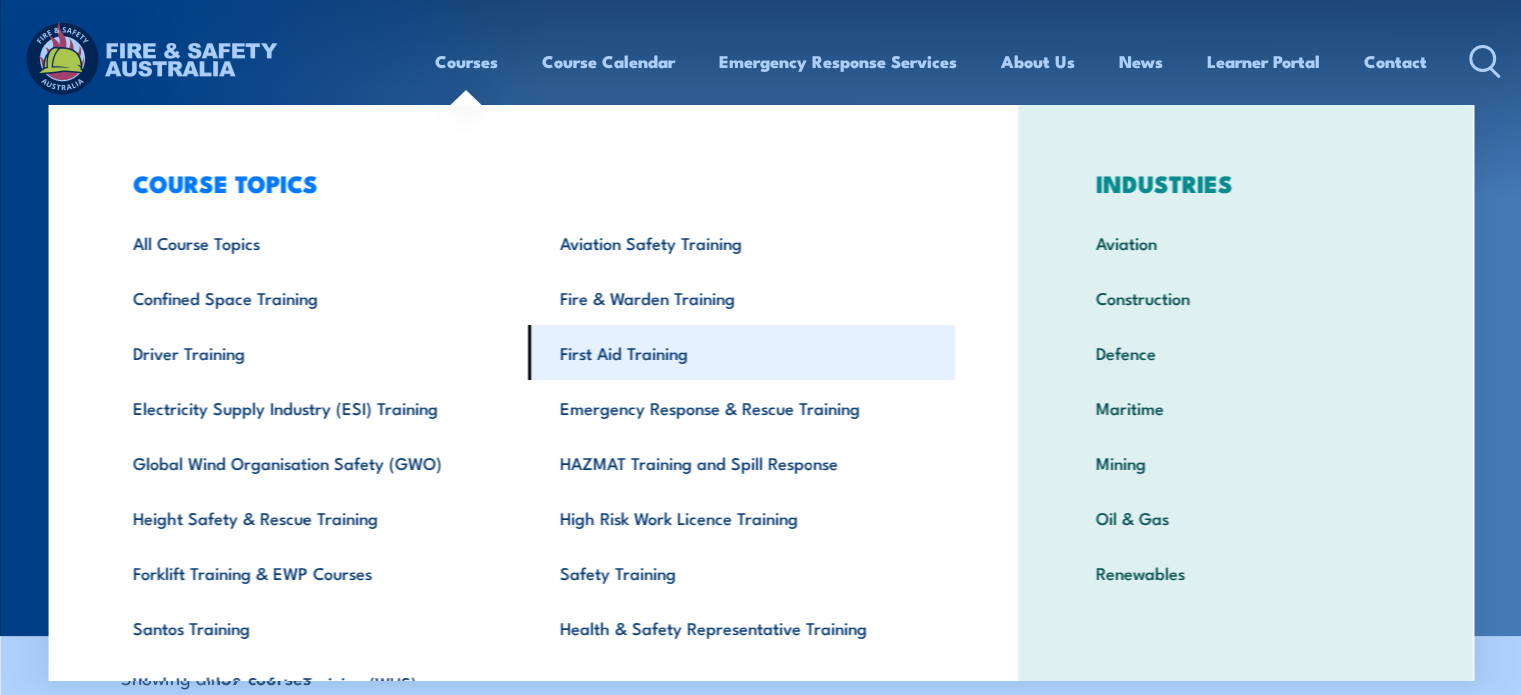 click on "First Aid Training" at bounding box center [741, 352] 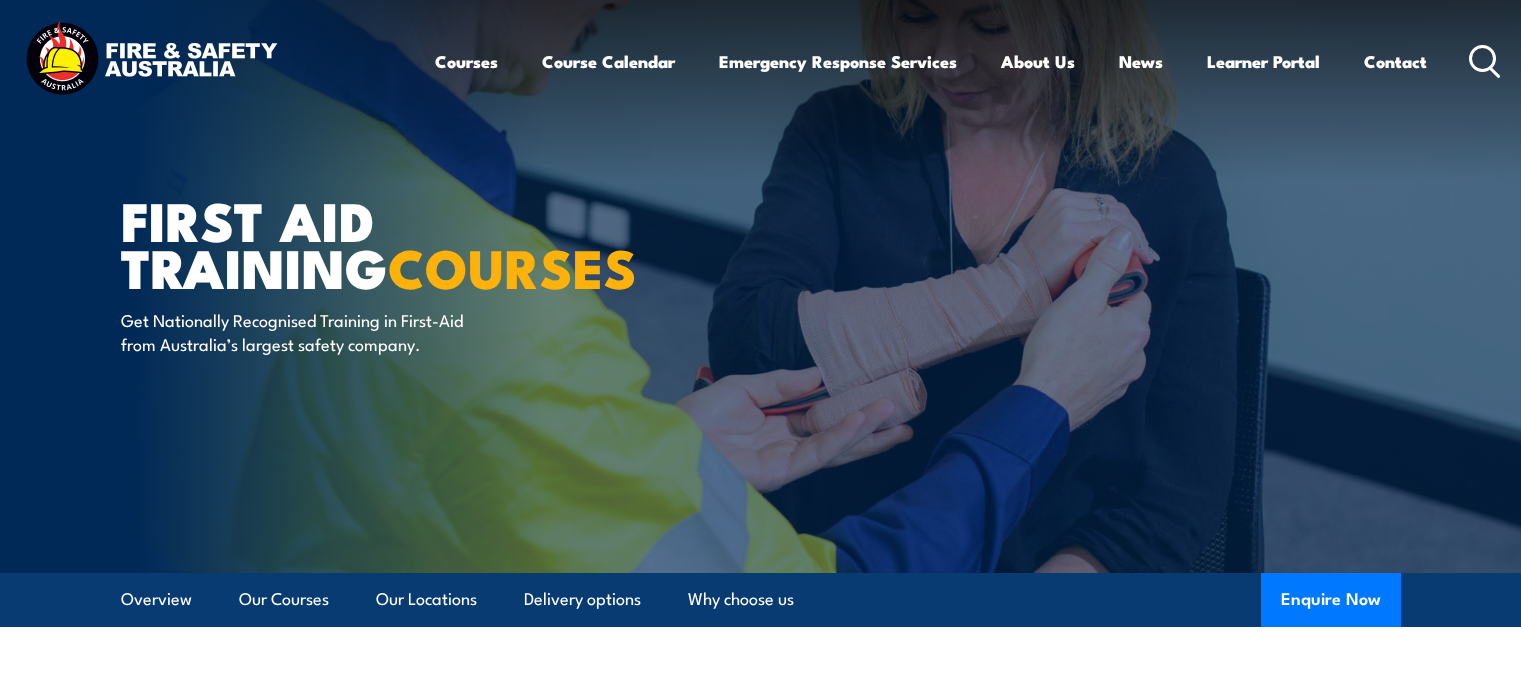 scroll, scrollTop: 0, scrollLeft: 0, axis: both 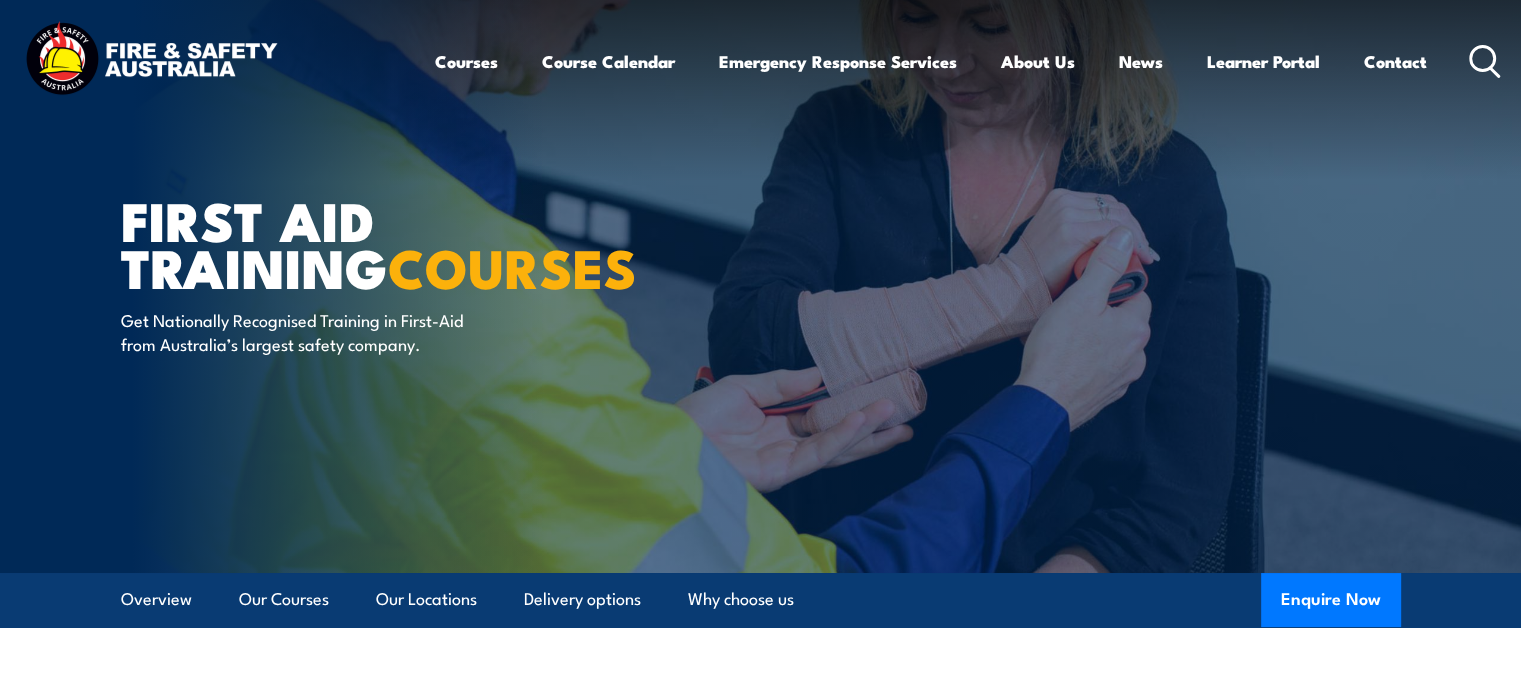 click on "First Aid Training  COURSES
Get Nationally Recognised Training in First-Aid from Australia’s largest safety company." at bounding box center (761, 286) 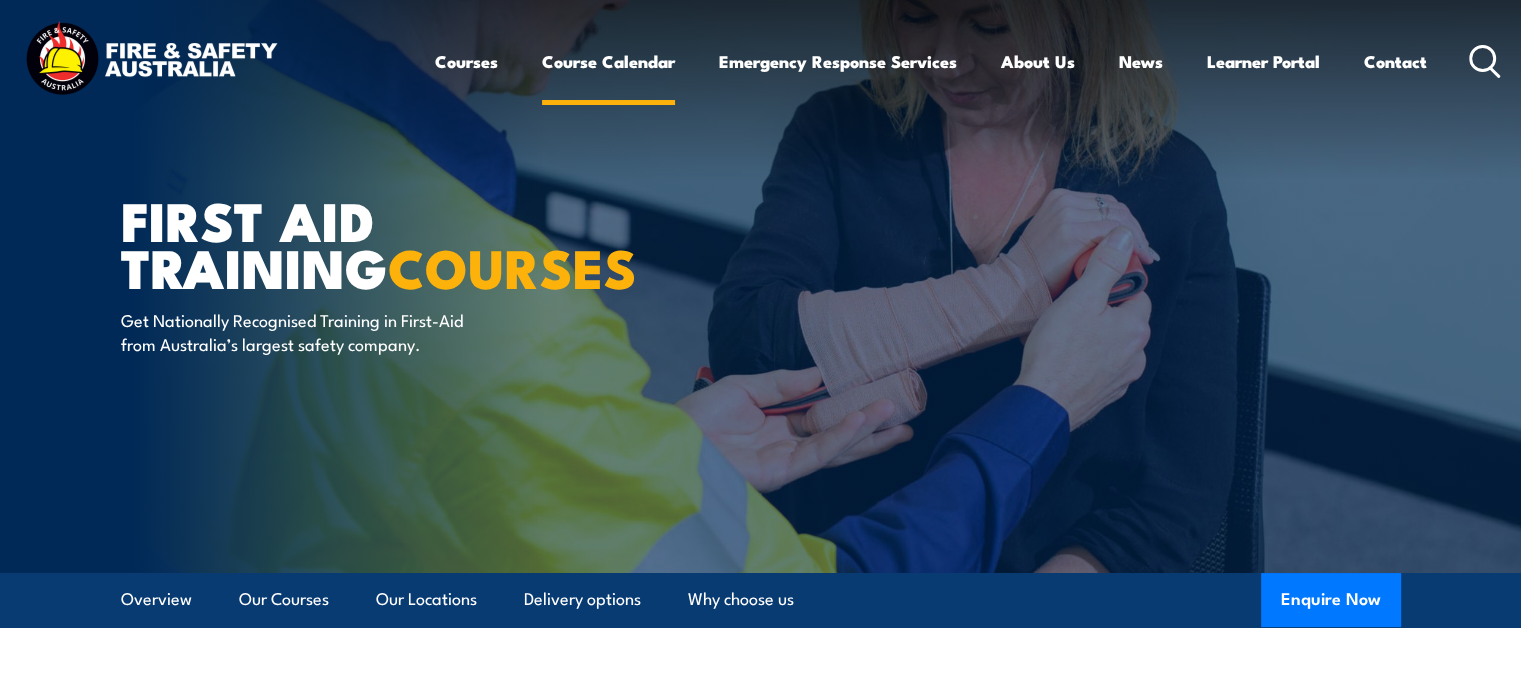 click on "Course Calendar" at bounding box center (608, 61) 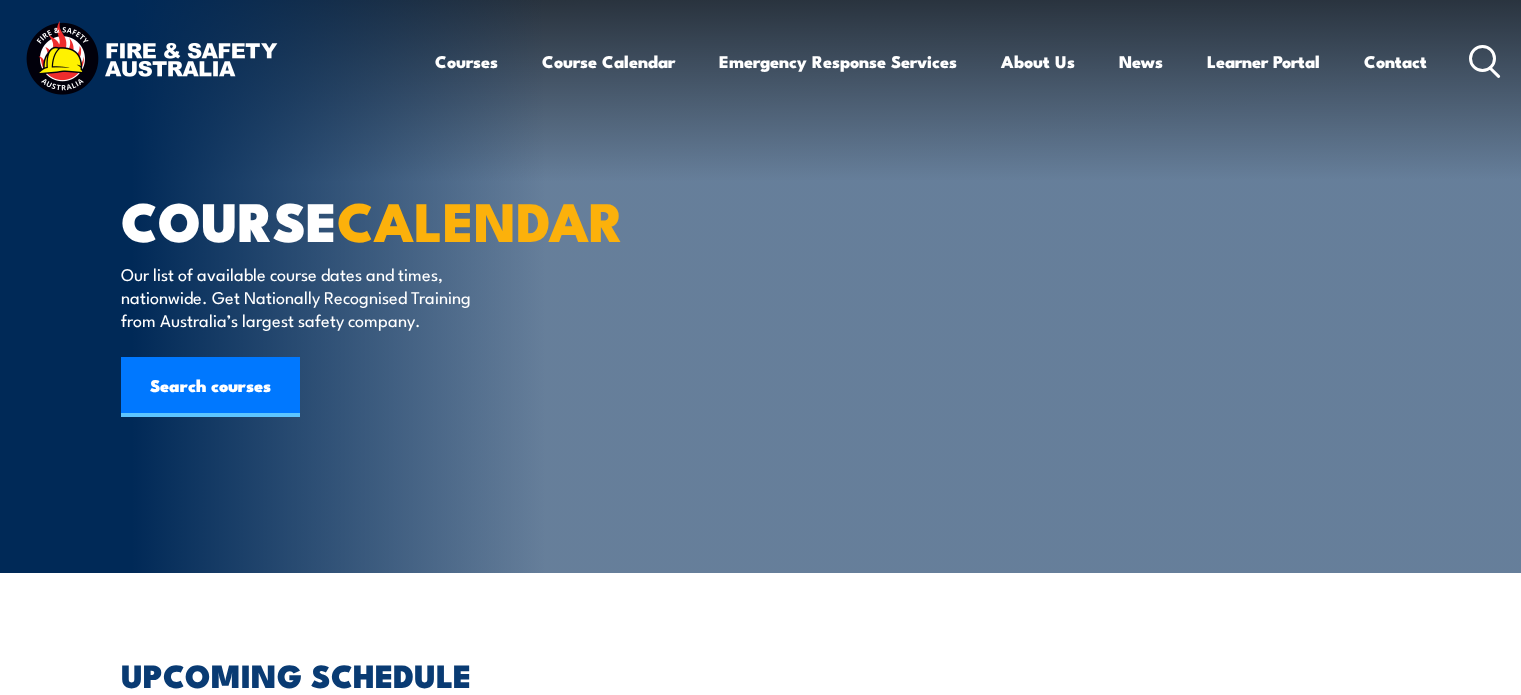 scroll, scrollTop: 0, scrollLeft: 0, axis: both 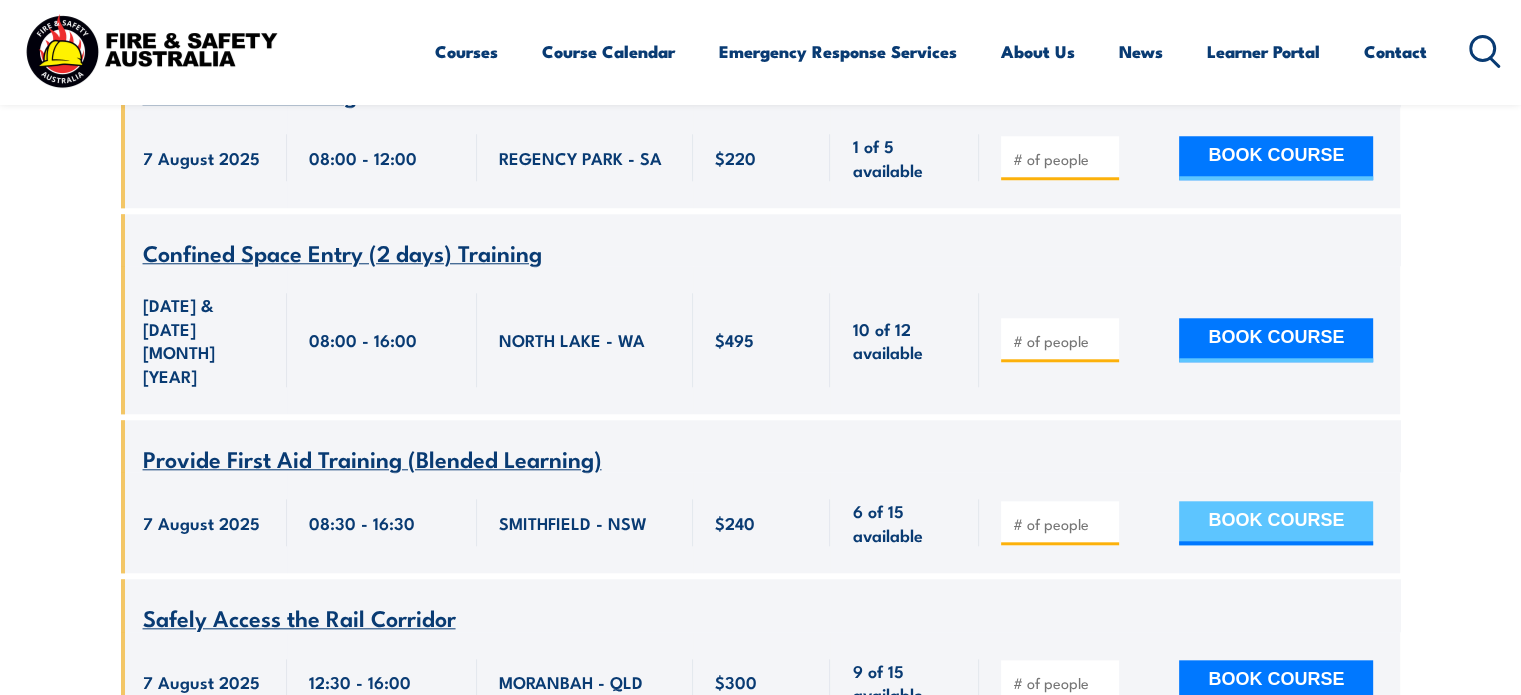 click on "BOOK COURSE" at bounding box center [1276, 523] 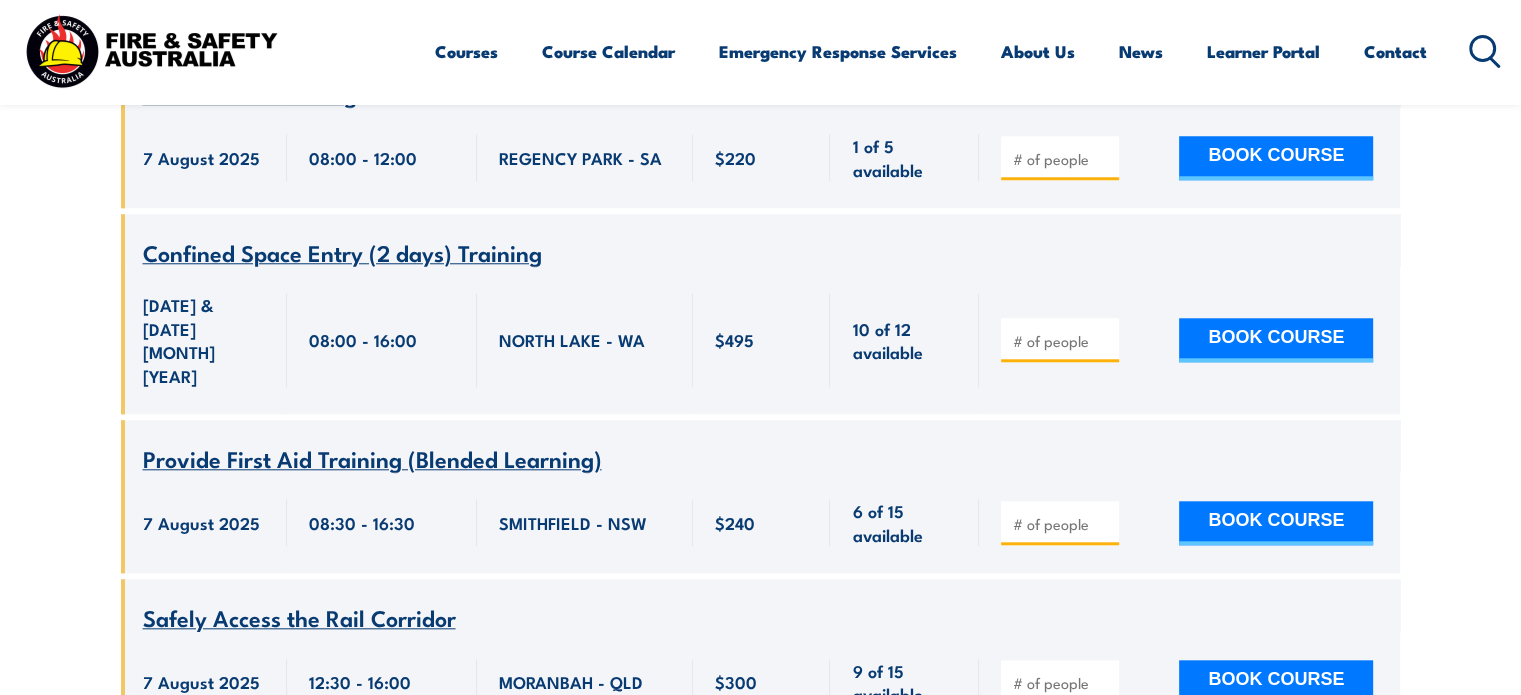 click on "BOOK COURSE" at bounding box center [1189, 522] 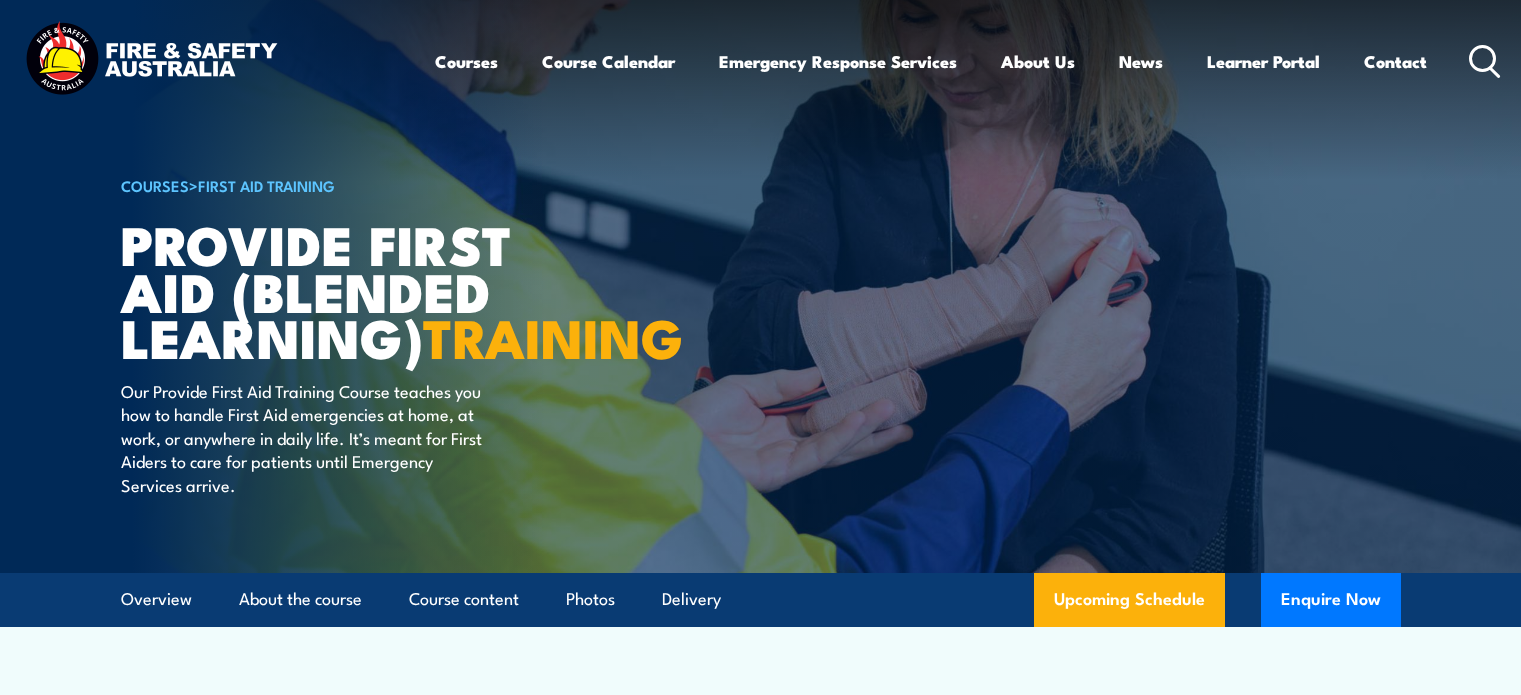 scroll, scrollTop: 0, scrollLeft: 0, axis: both 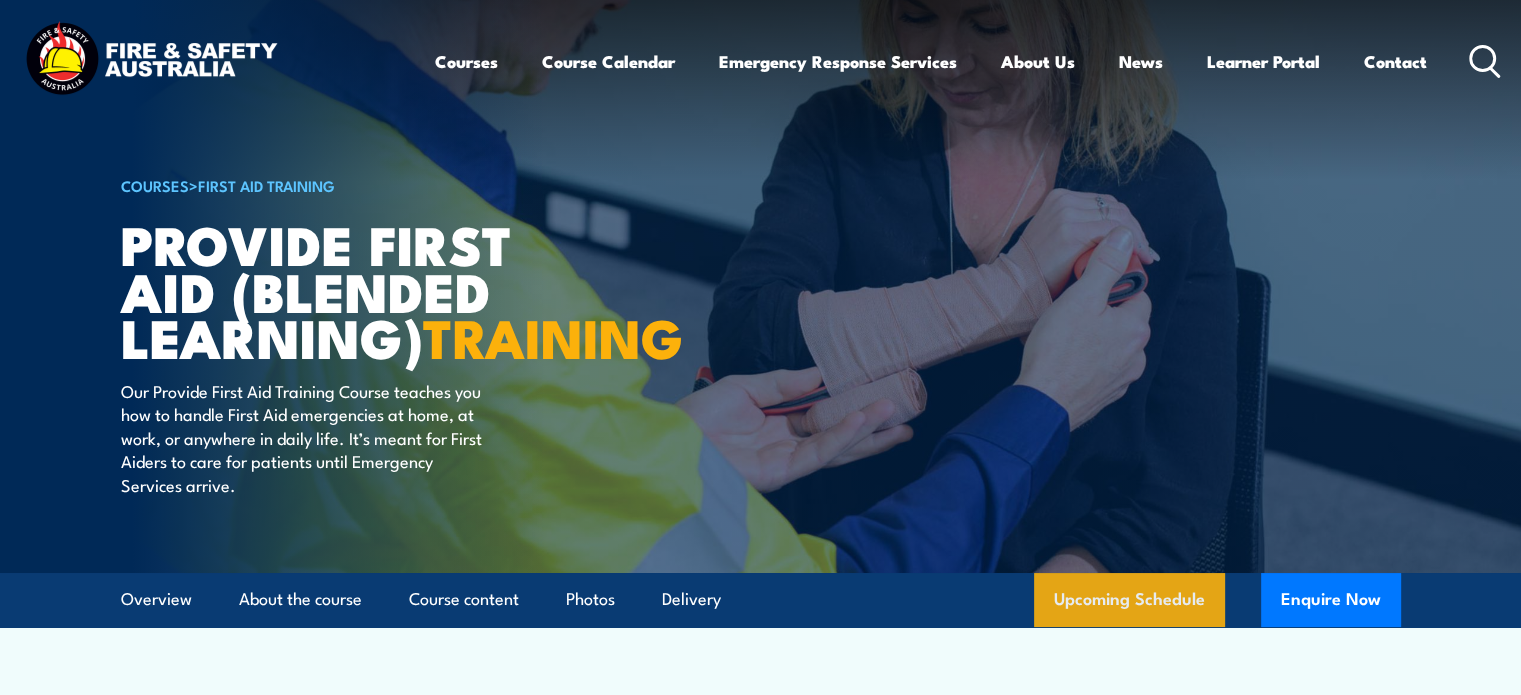 click on "Upcoming Schedule" at bounding box center (1129, 600) 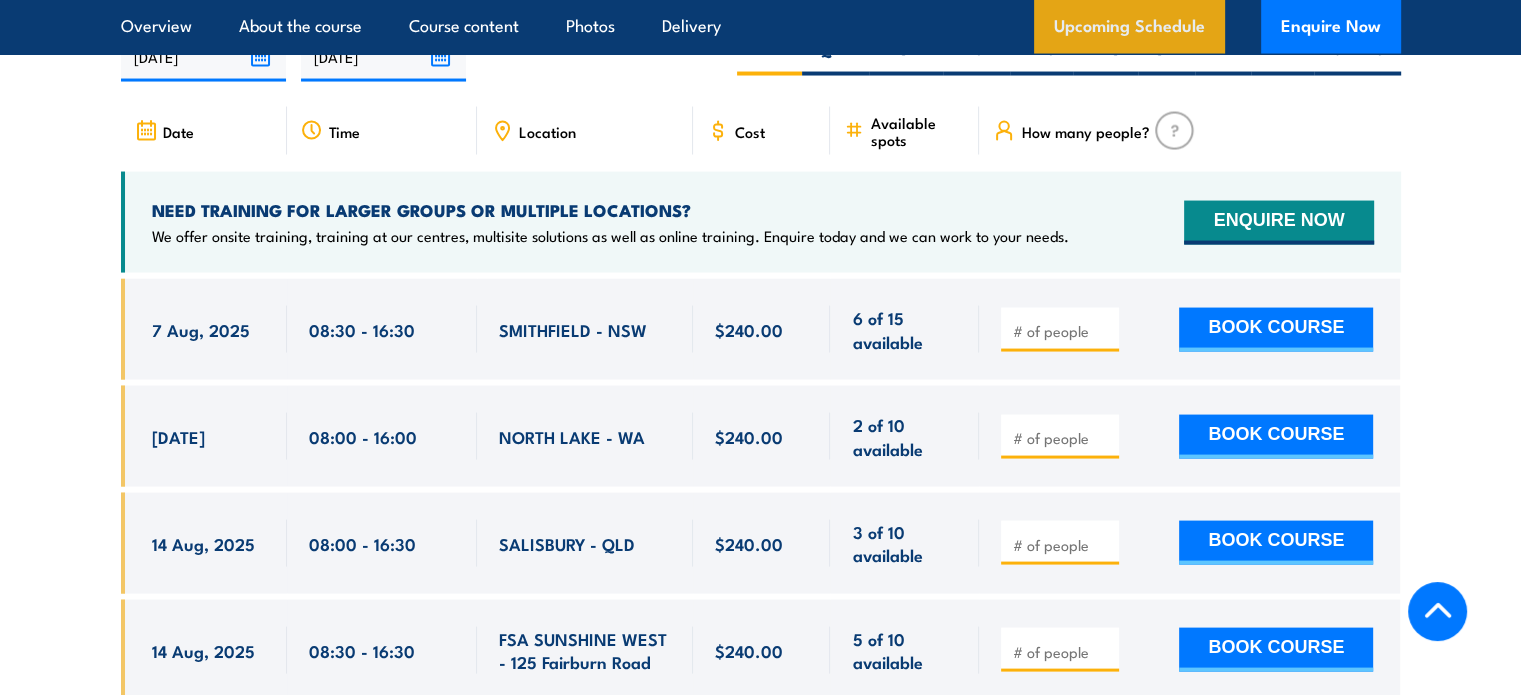 scroll, scrollTop: 3962, scrollLeft: 0, axis: vertical 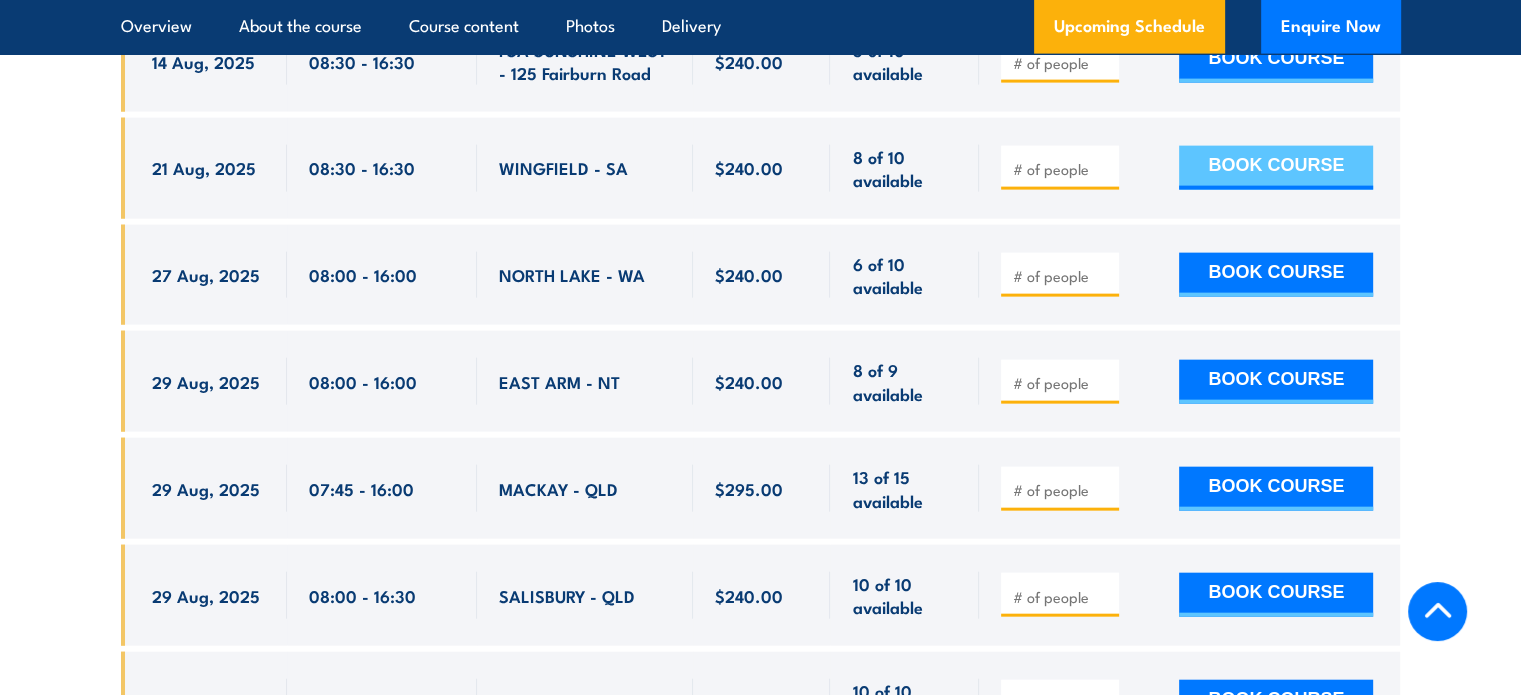 click on "BOOK COURSE" at bounding box center (1276, 168) 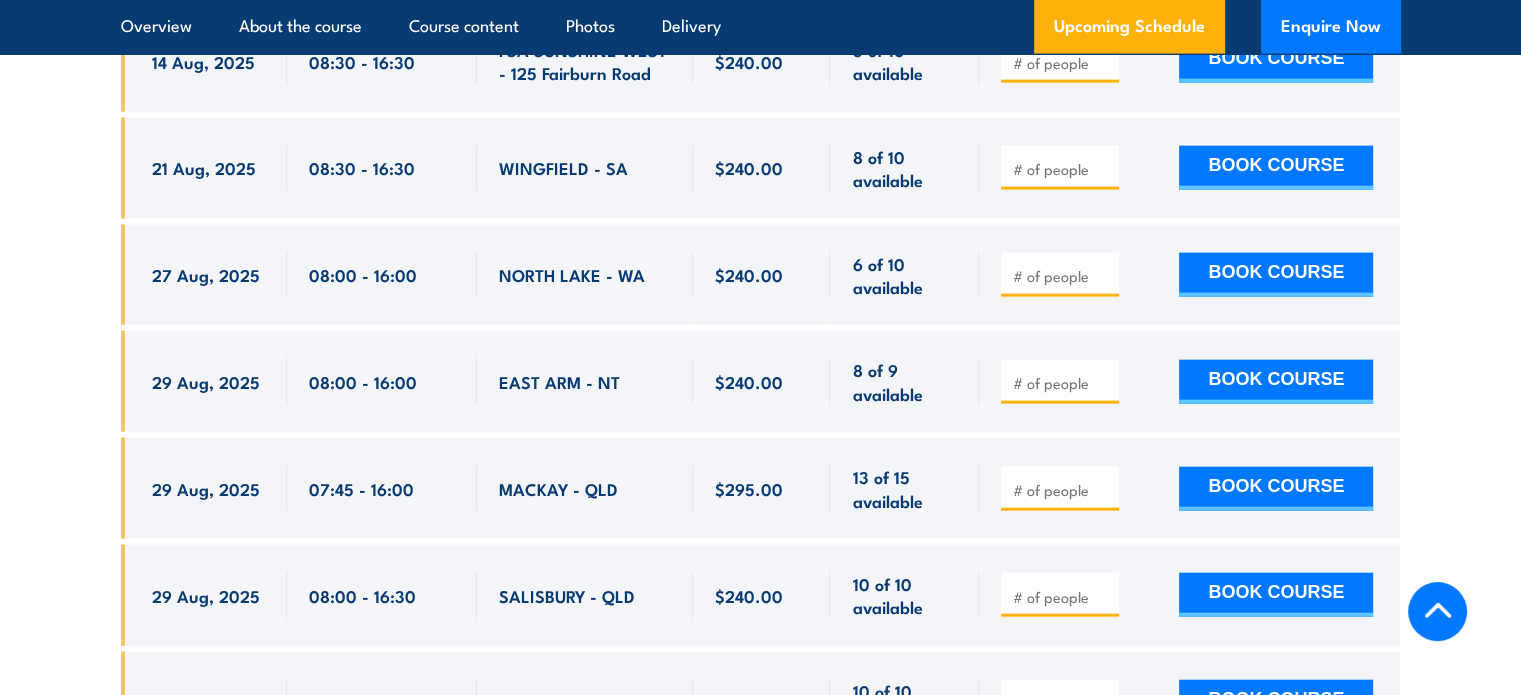 click at bounding box center [1062, 169] 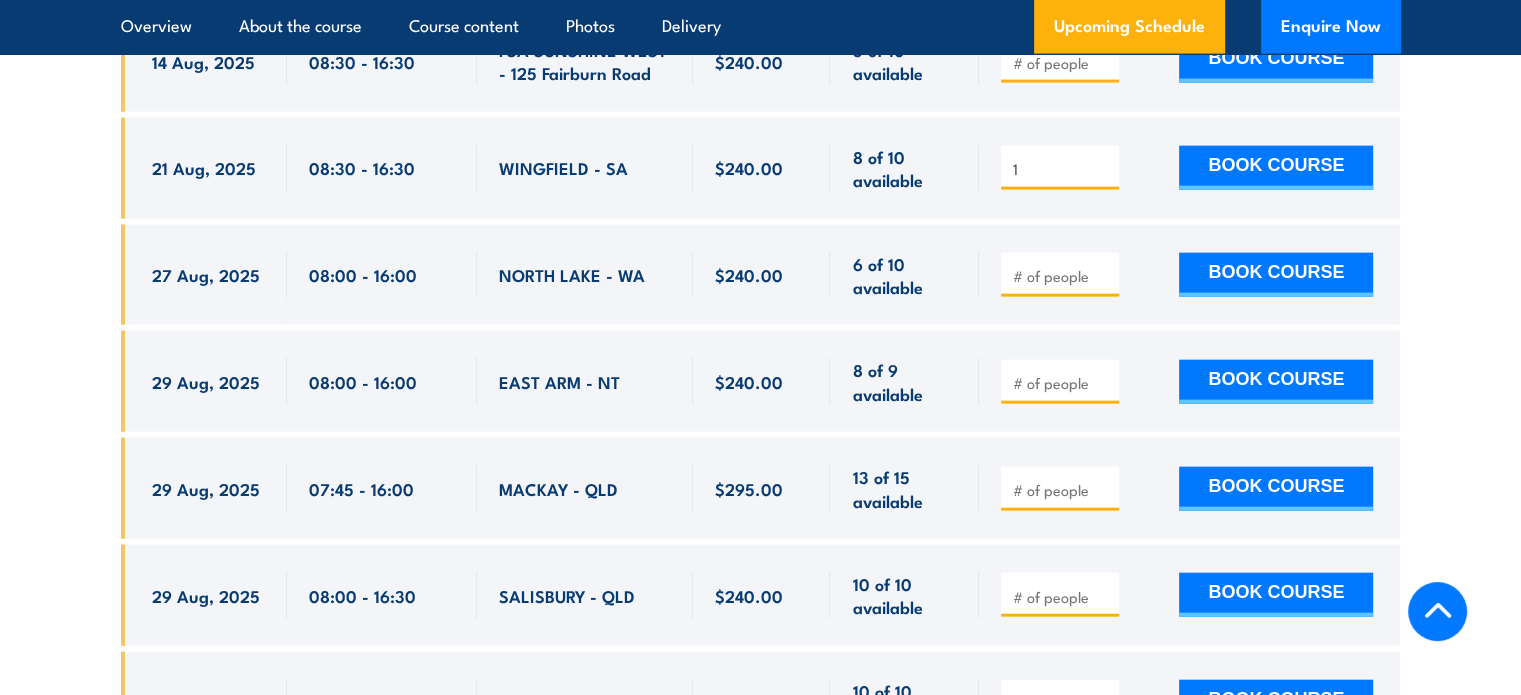 type on "1" 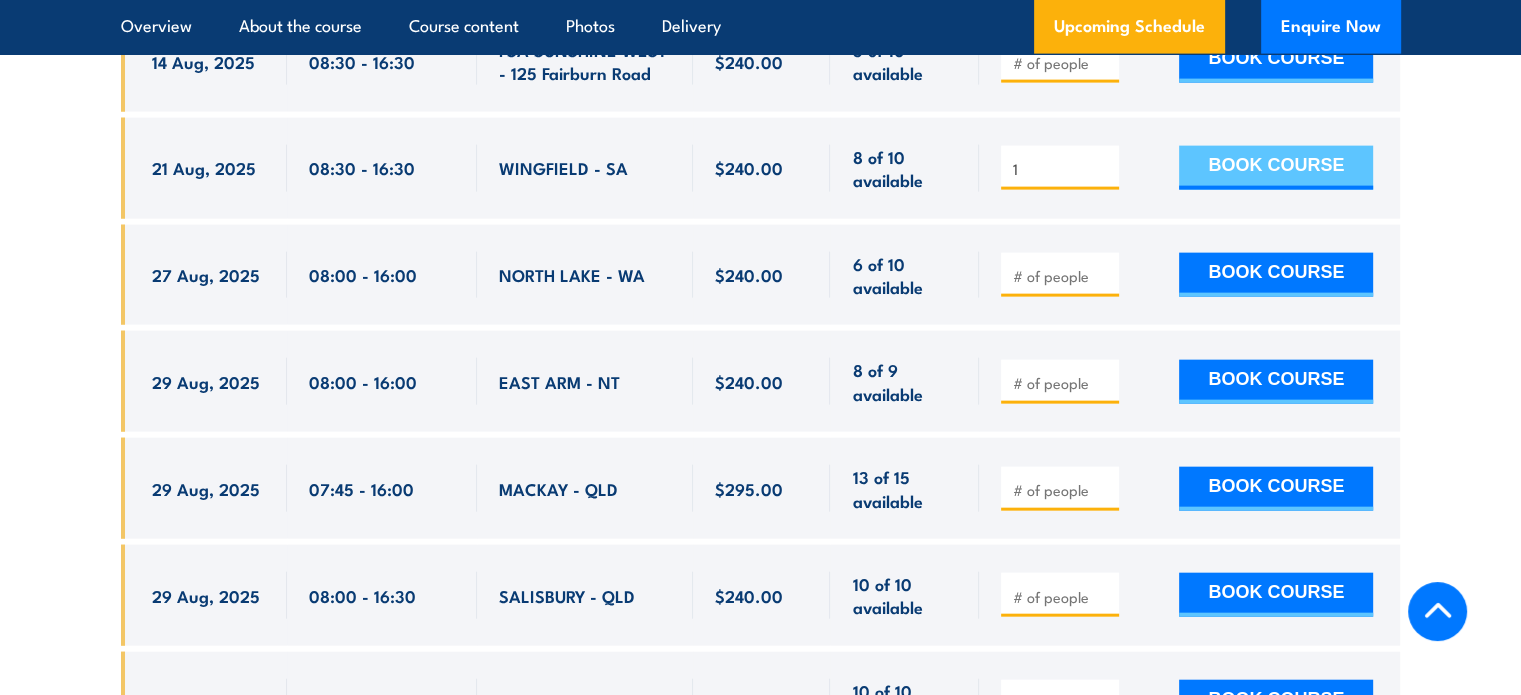 click on "BOOK COURSE" at bounding box center [1276, 168] 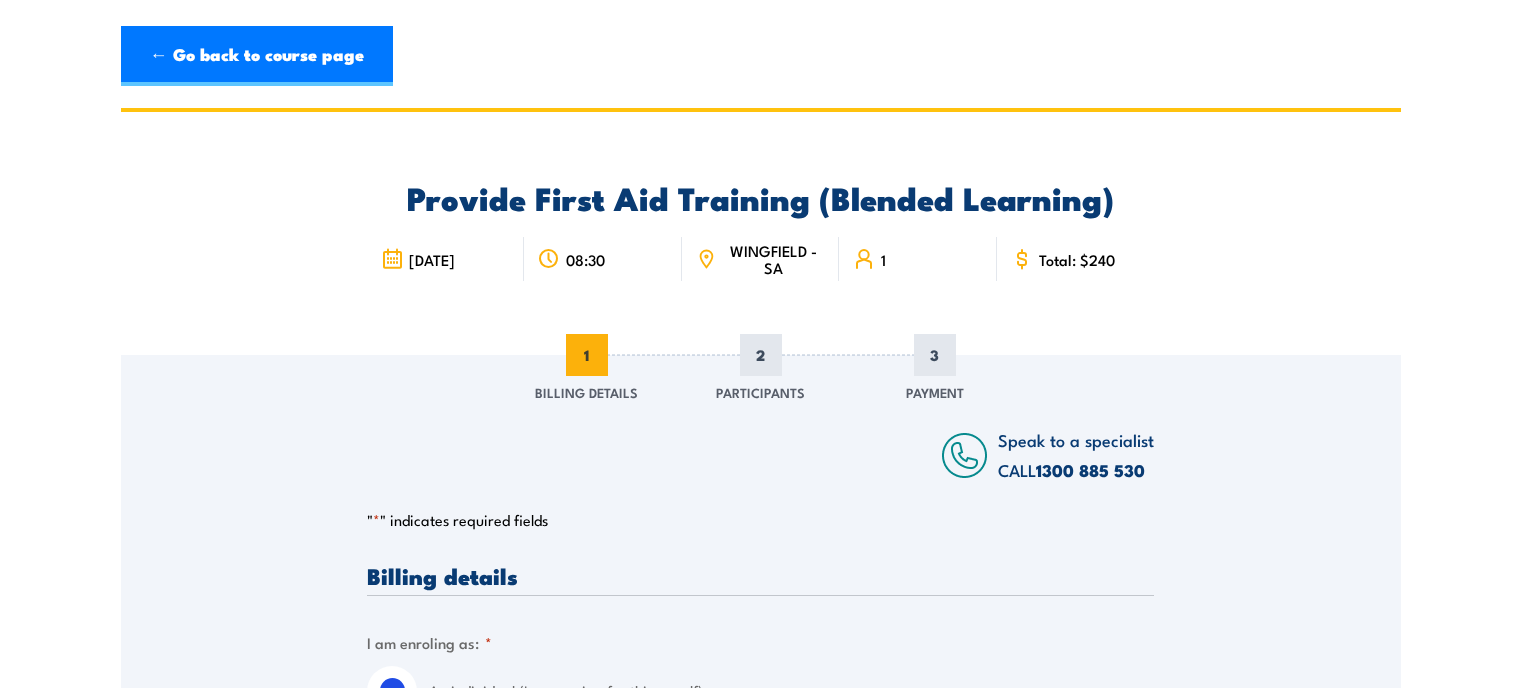 scroll, scrollTop: 0, scrollLeft: 0, axis: both 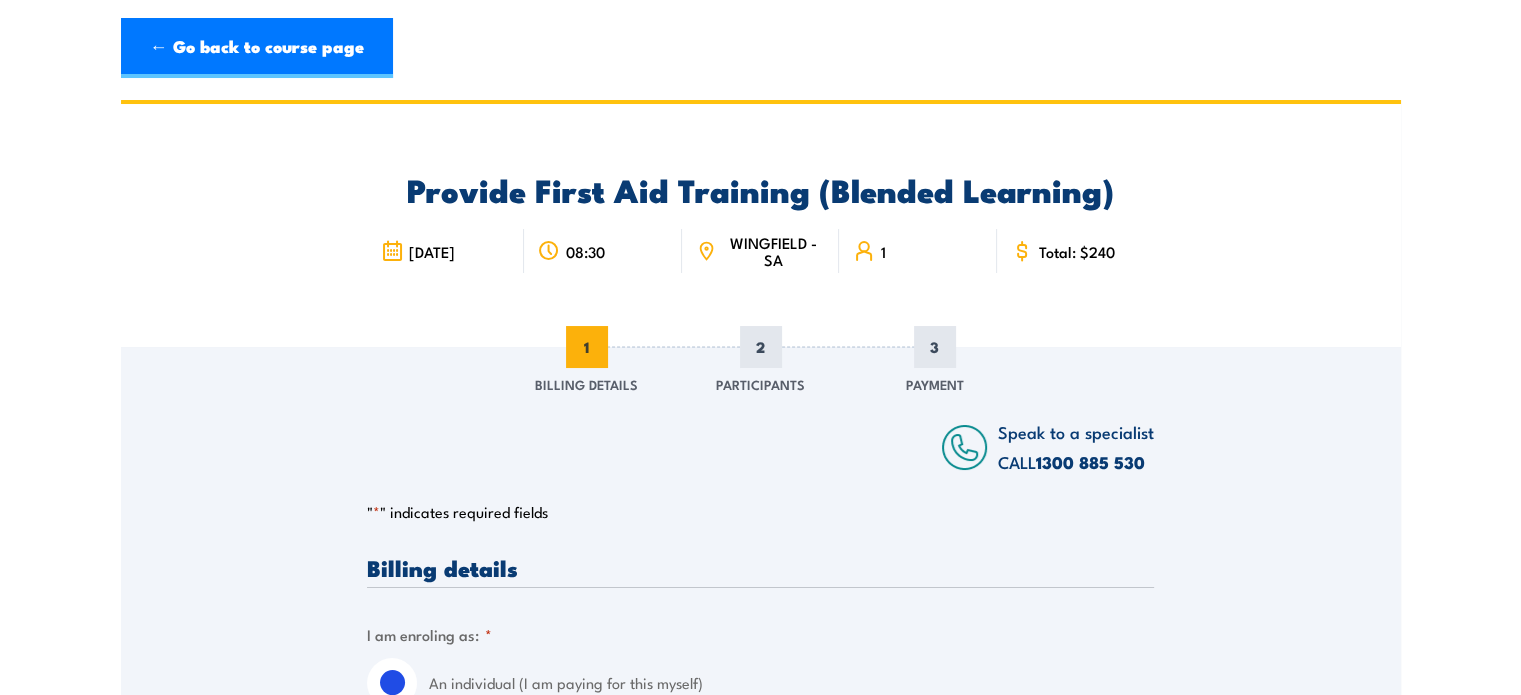 click on "Provide First Aid Training (Blended Learning)
08:30" at bounding box center [760, 1211] 